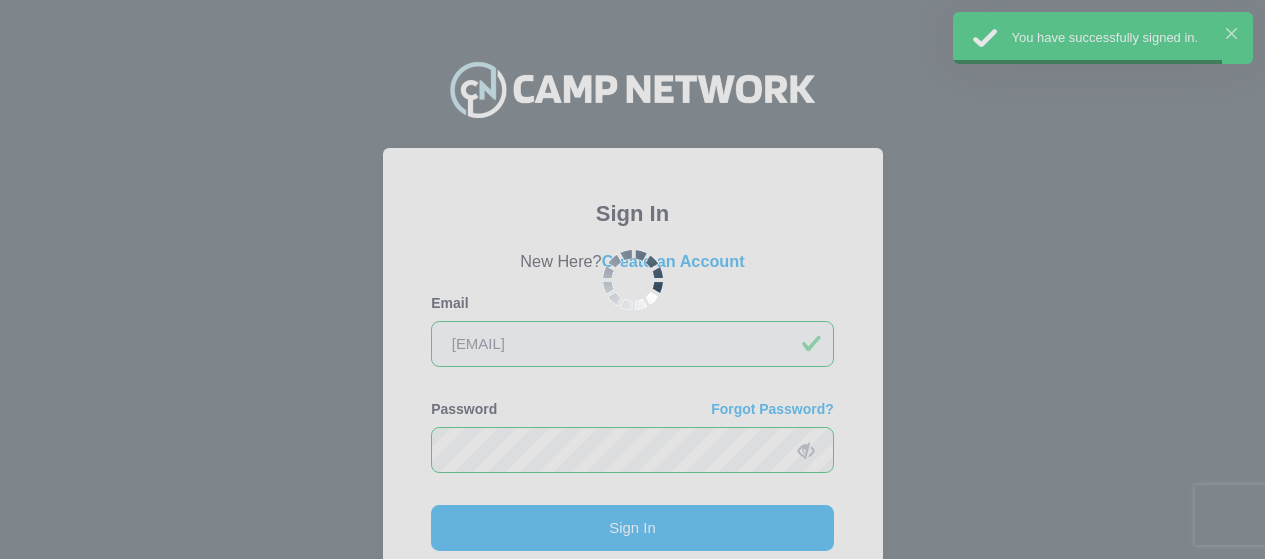 scroll, scrollTop: 0, scrollLeft: 0, axis: both 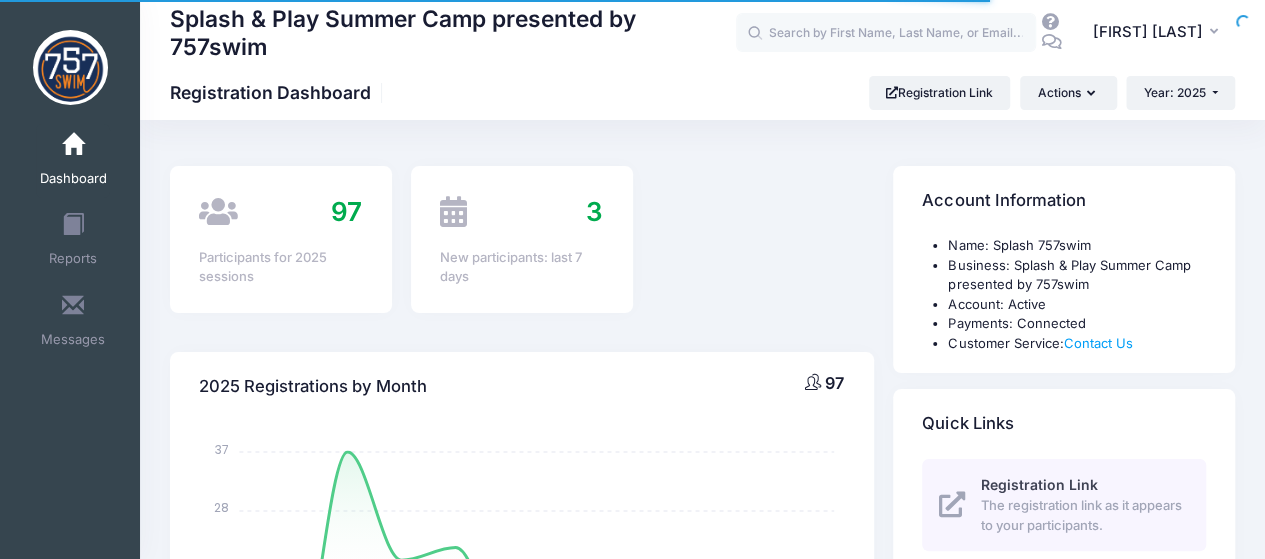 select 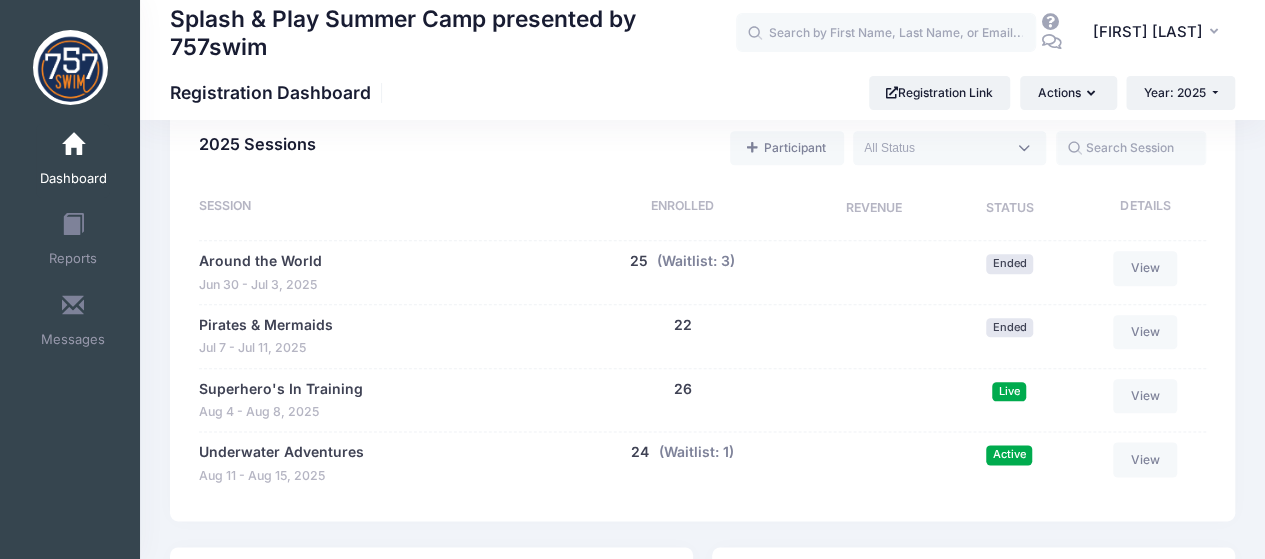 scroll, scrollTop: 1013, scrollLeft: 0, axis: vertical 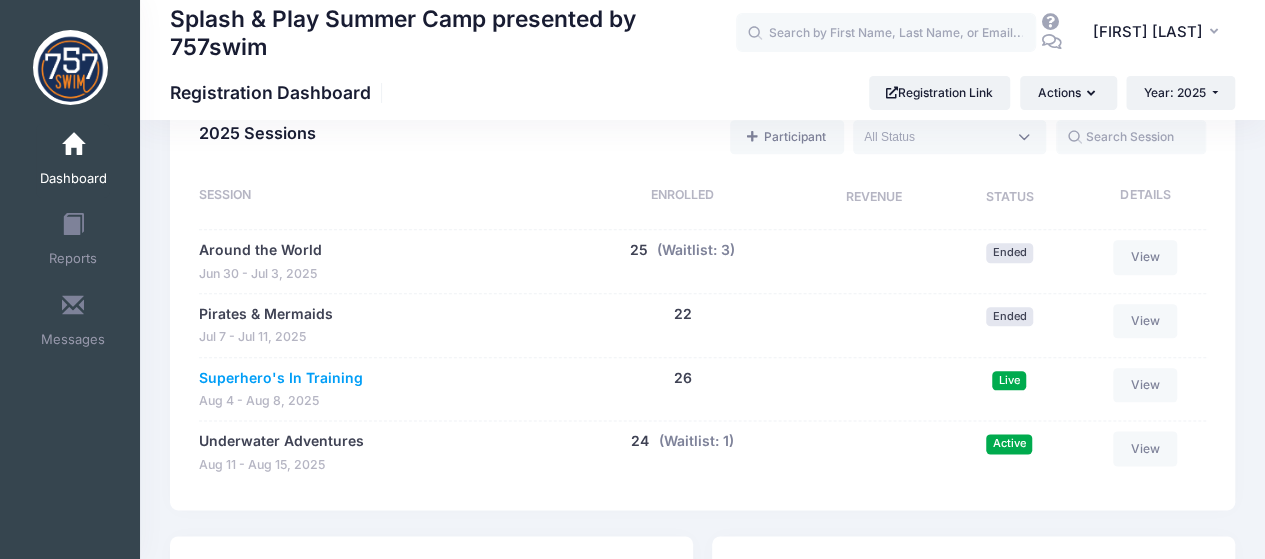 click on "Superhero's In Training" at bounding box center (281, 378) 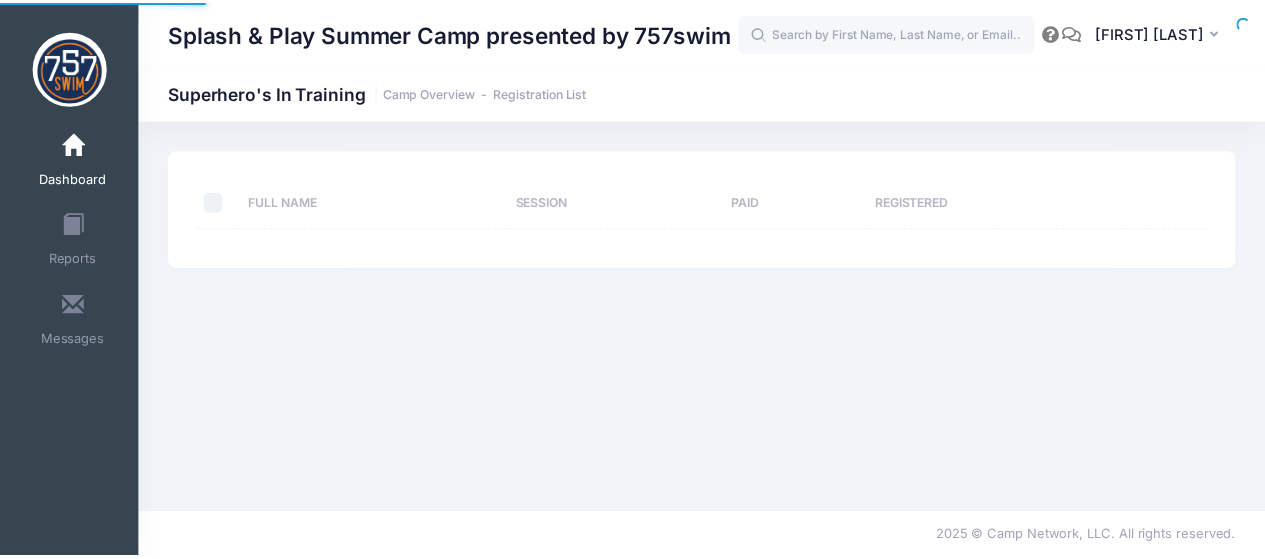scroll, scrollTop: 0, scrollLeft: 0, axis: both 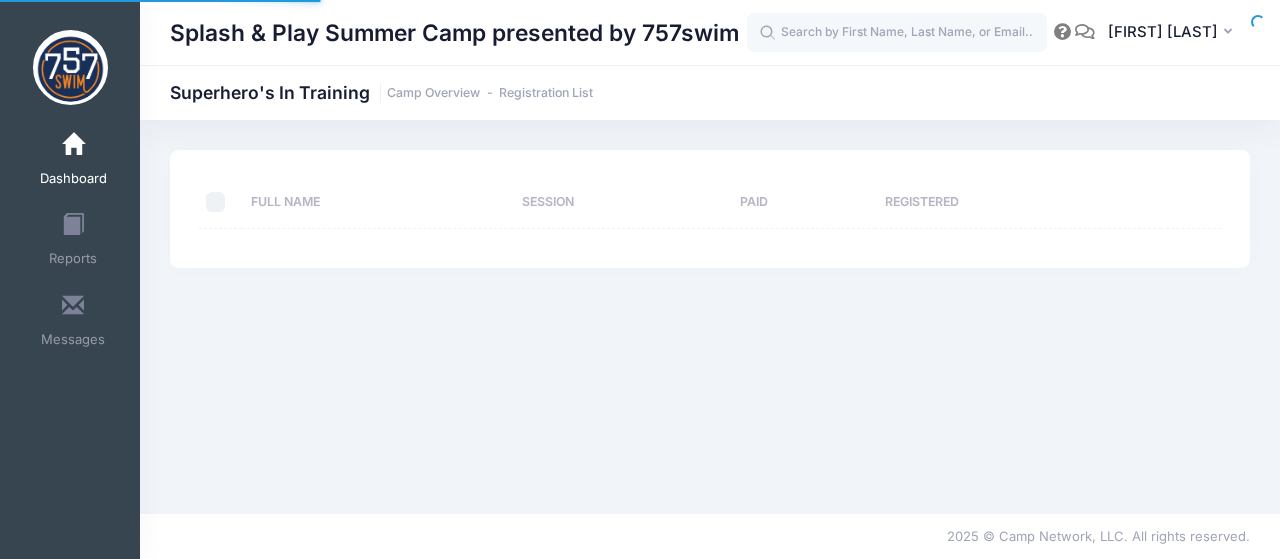 select on "10" 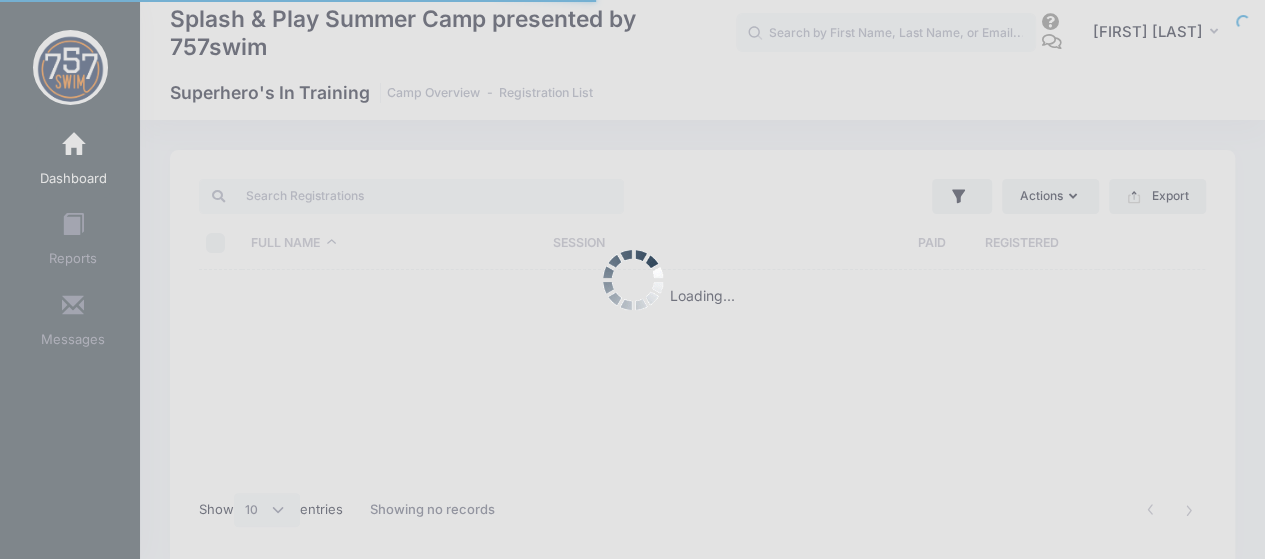 scroll, scrollTop: 0, scrollLeft: 0, axis: both 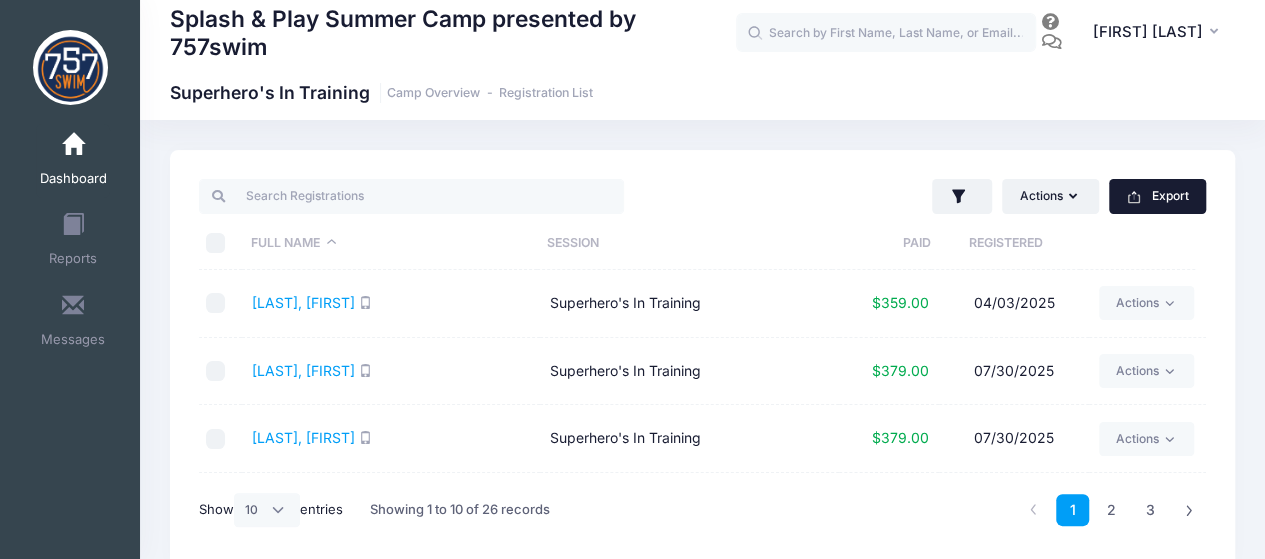 click 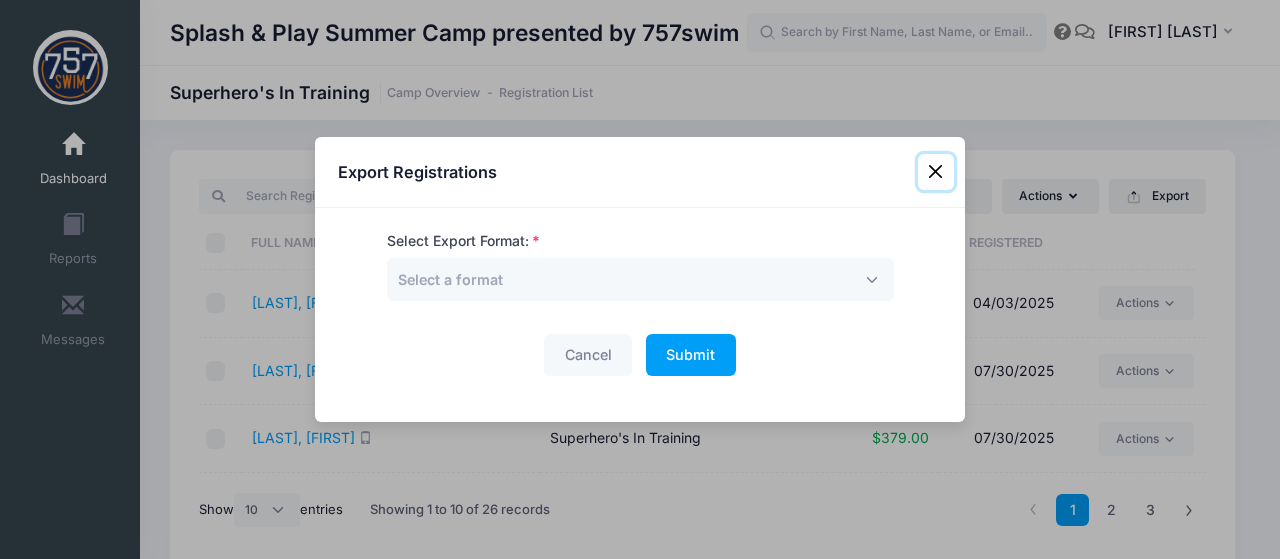 click at bounding box center (936, 172) 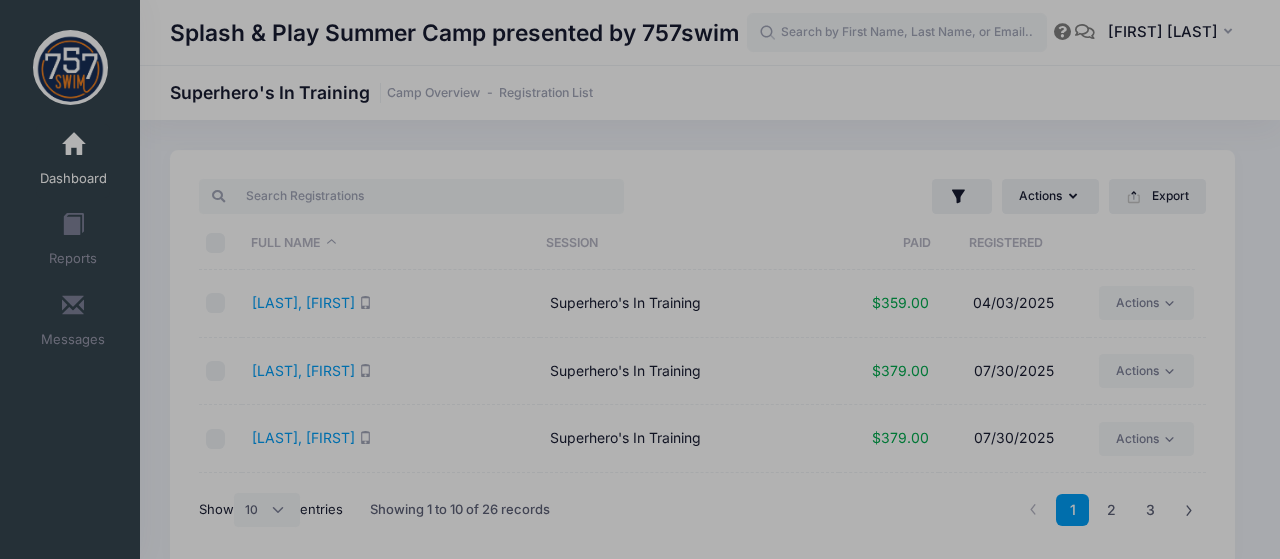 click at bounding box center (640, 279) 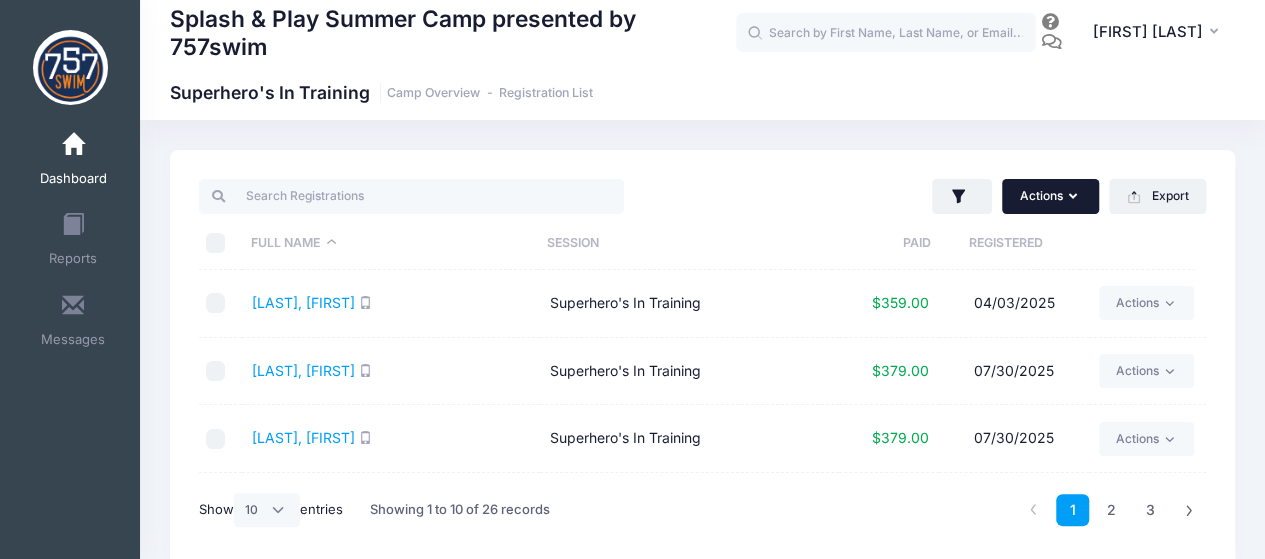 click on "Actions" at bounding box center (1050, 196) 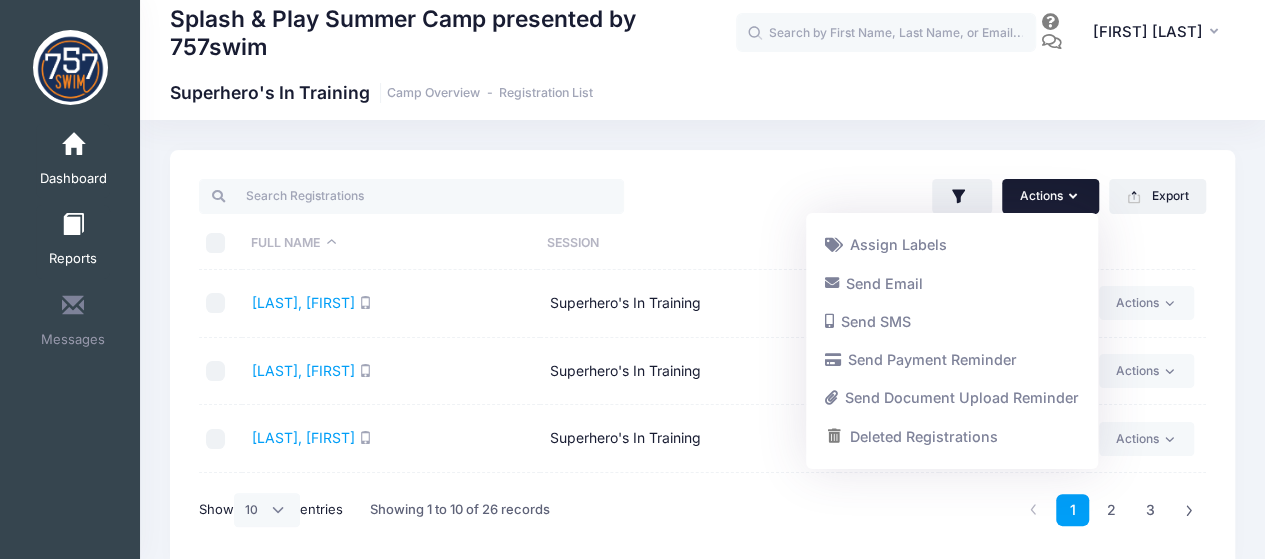 click on "Reports" at bounding box center [73, 259] 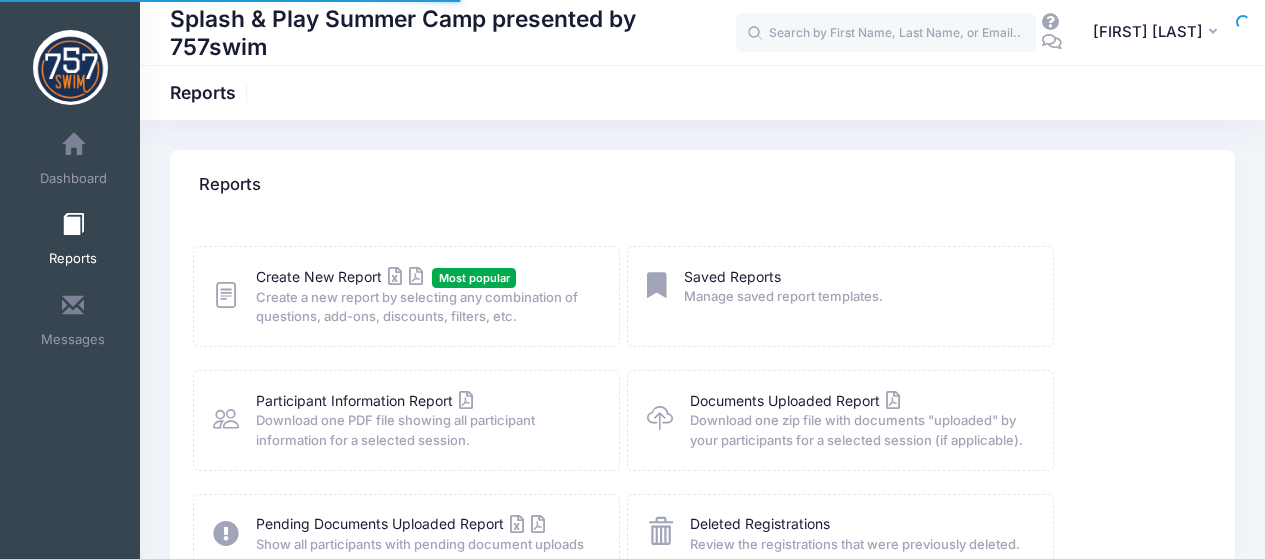 scroll, scrollTop: 0, scrollLeft: 0, axis: both 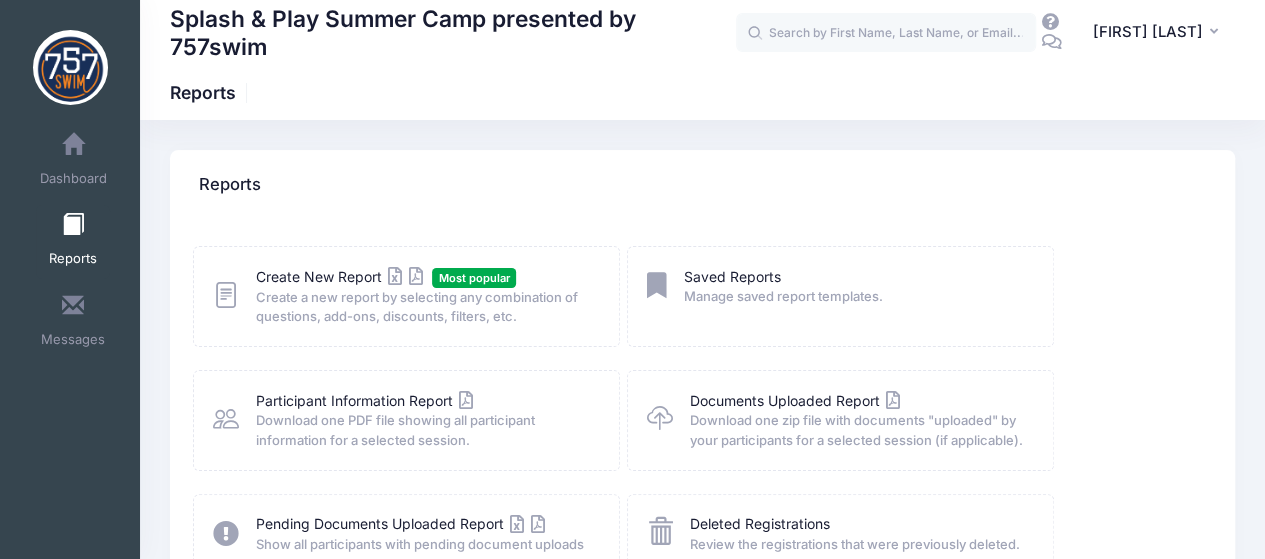 click on "Create a new report by selecting any combination of questions, add-ons, discounts, filters, etc." at bounding box center [425, 307] 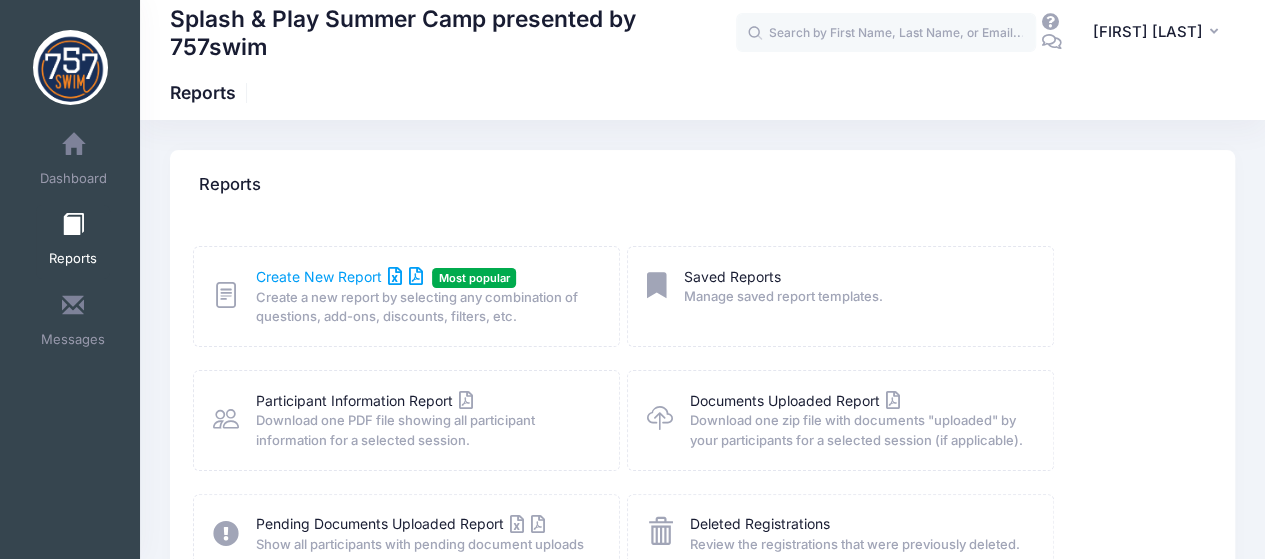 click on "Create New Report" at bounding box center [339, 276] 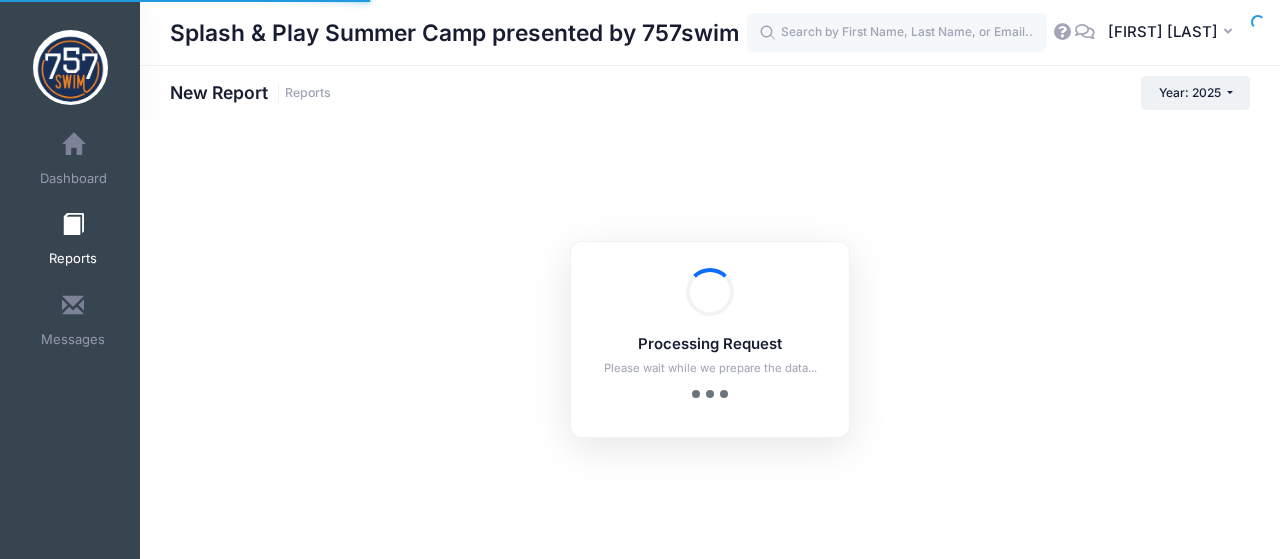 scroll, scrollTop: 0, scrollLeft: 0, axis: both 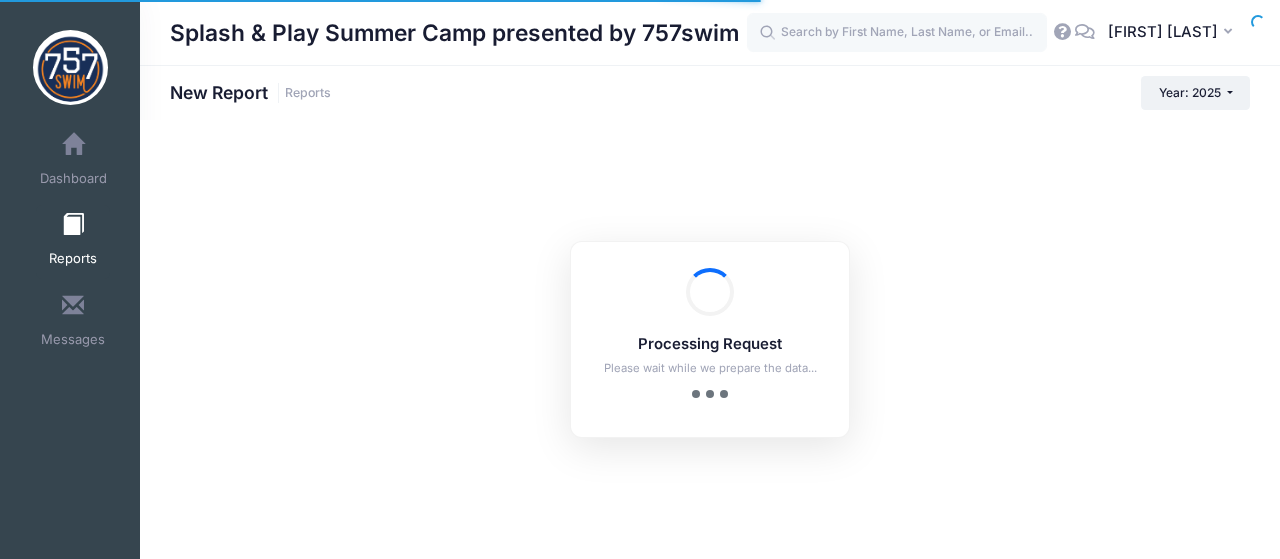 checkbox on "true" 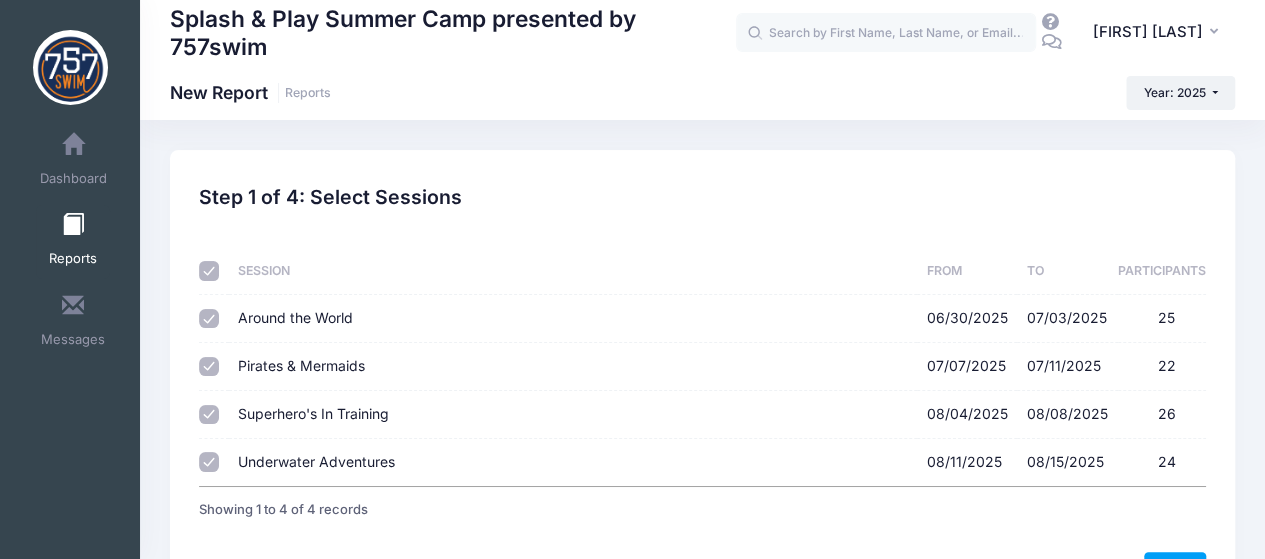 click at bounding box center [209, 271] 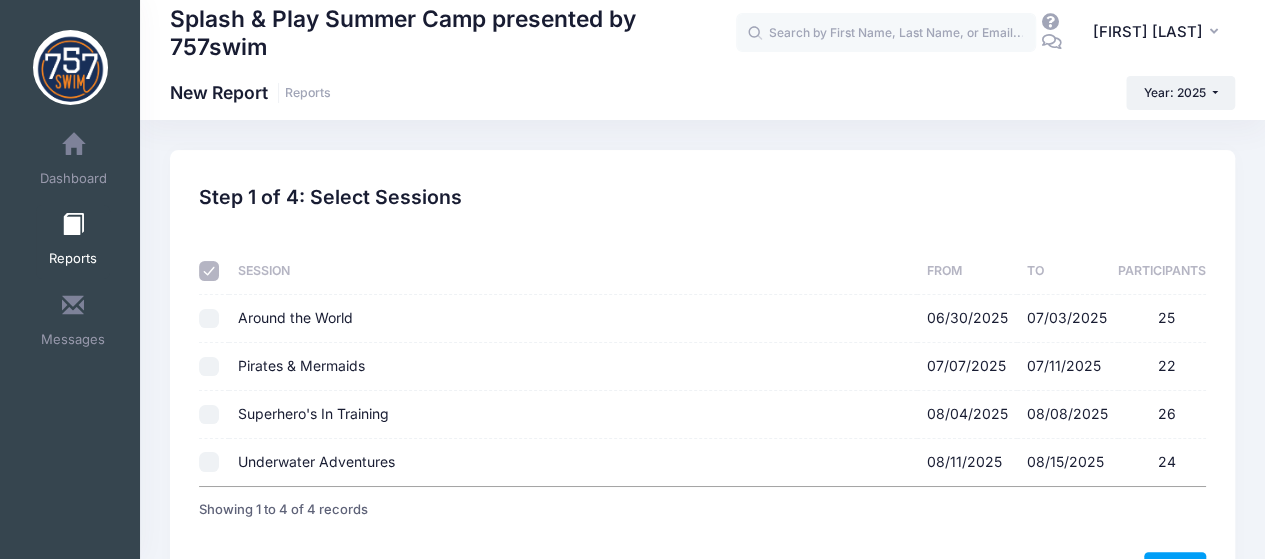 checkbox on "false" 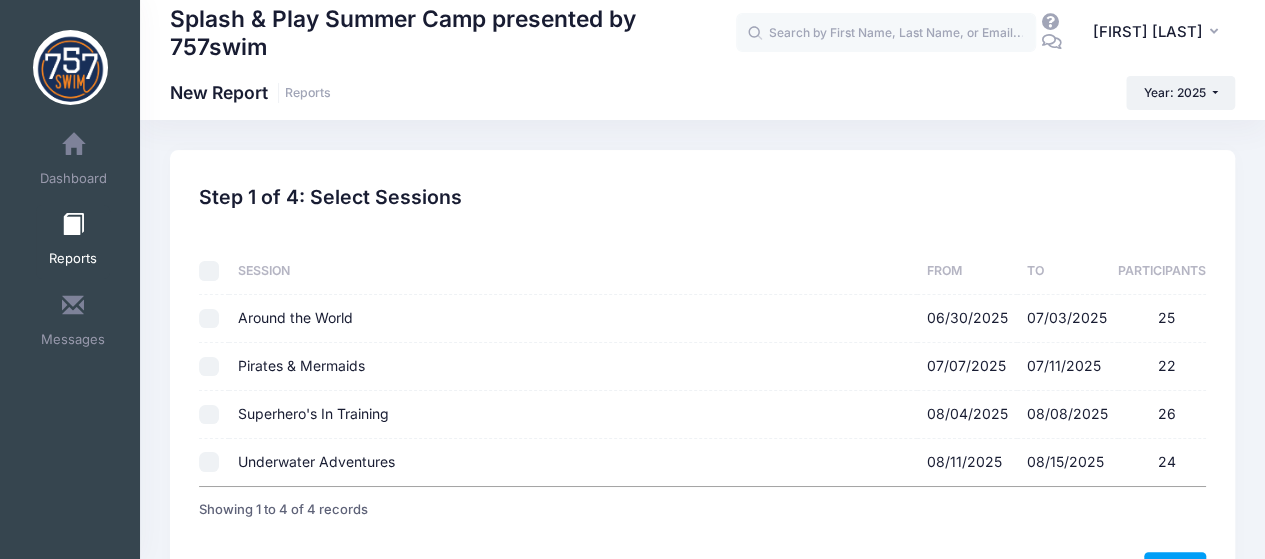 checkbox on "false" 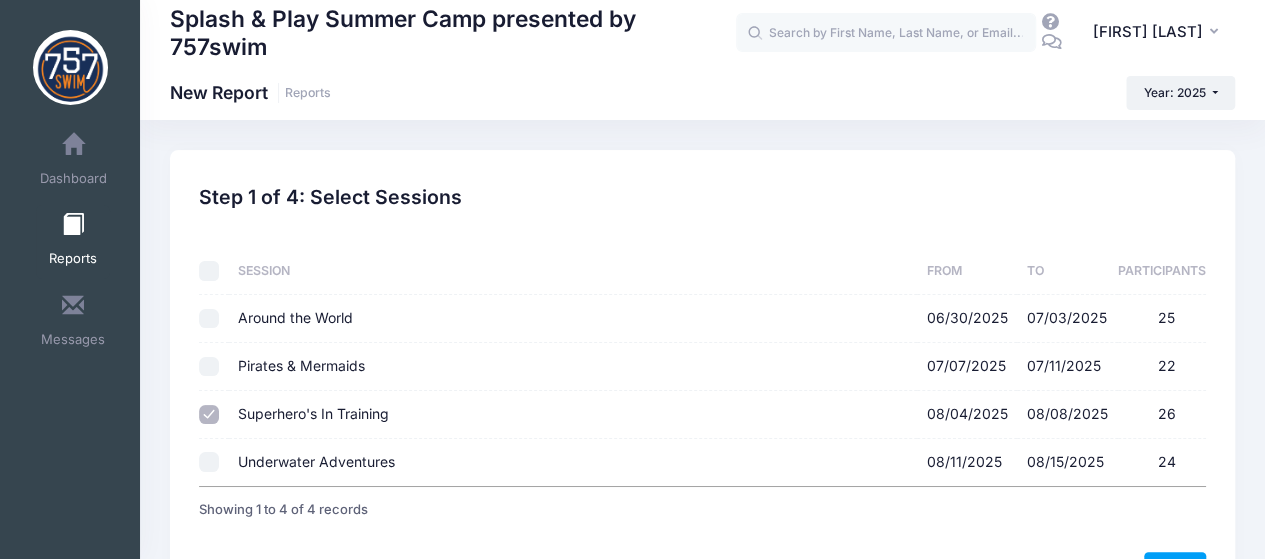 scroll, scrollTop: 126, scrollLeft: 0, axis: vertical 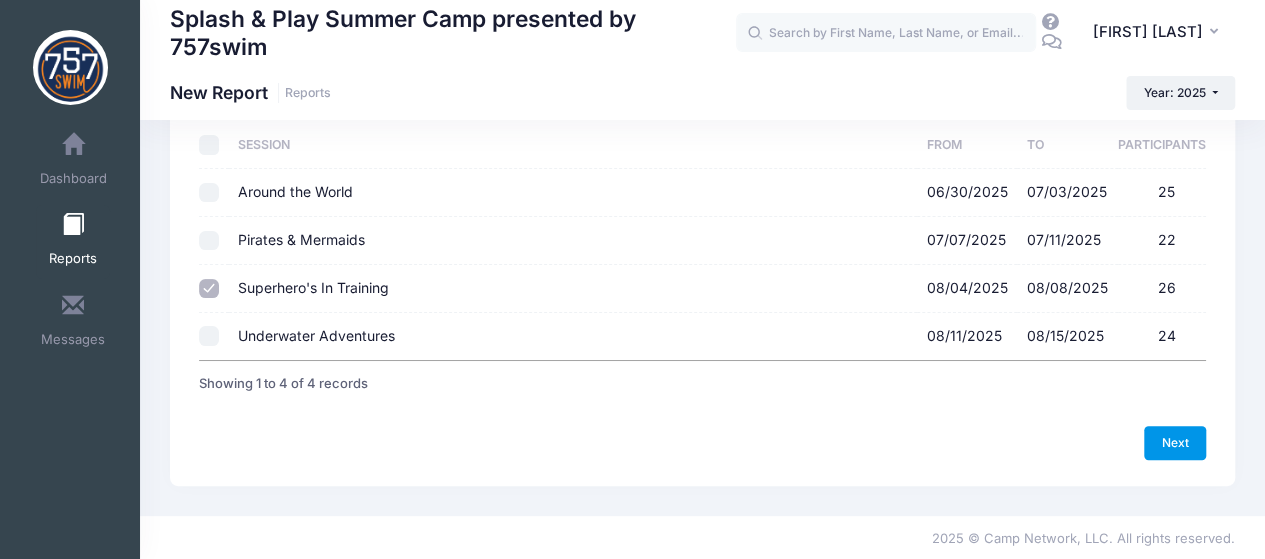 click on "Next" at bounding box center (1175, 443) 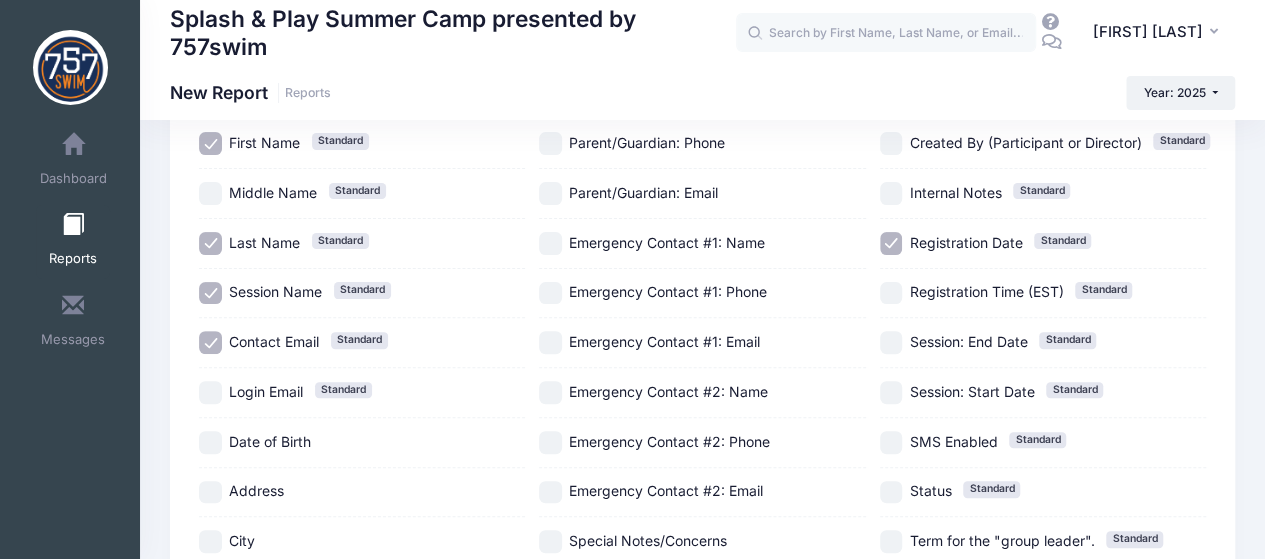 scroll, scrollTop: 156, scrollLeft: 0, axis: vertical 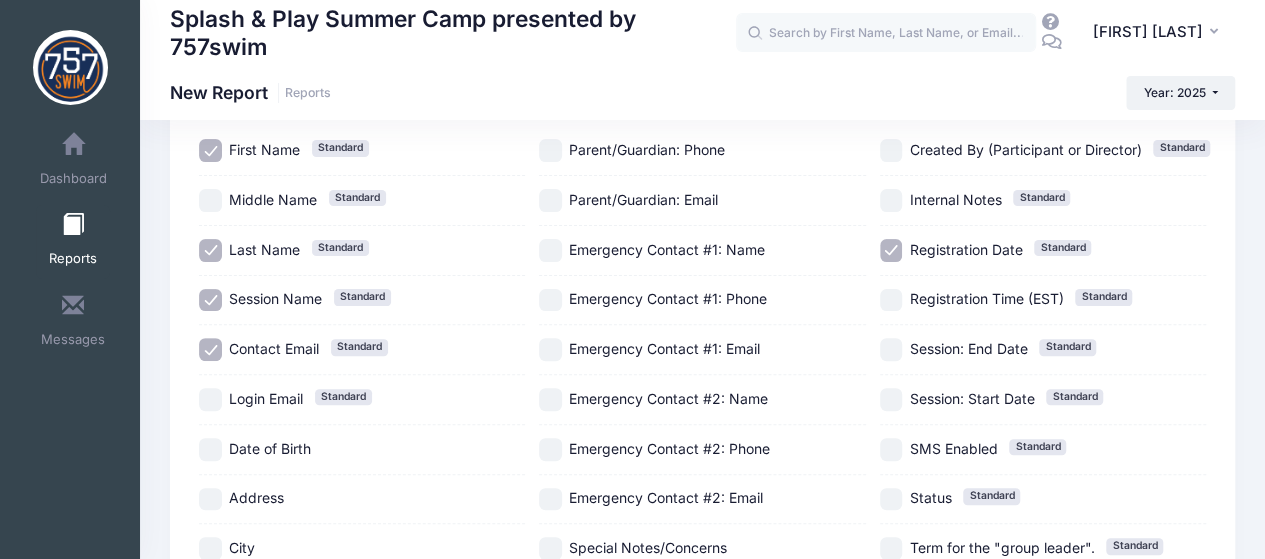 click on "Session Name Standard" at bounding box center [210, 300] 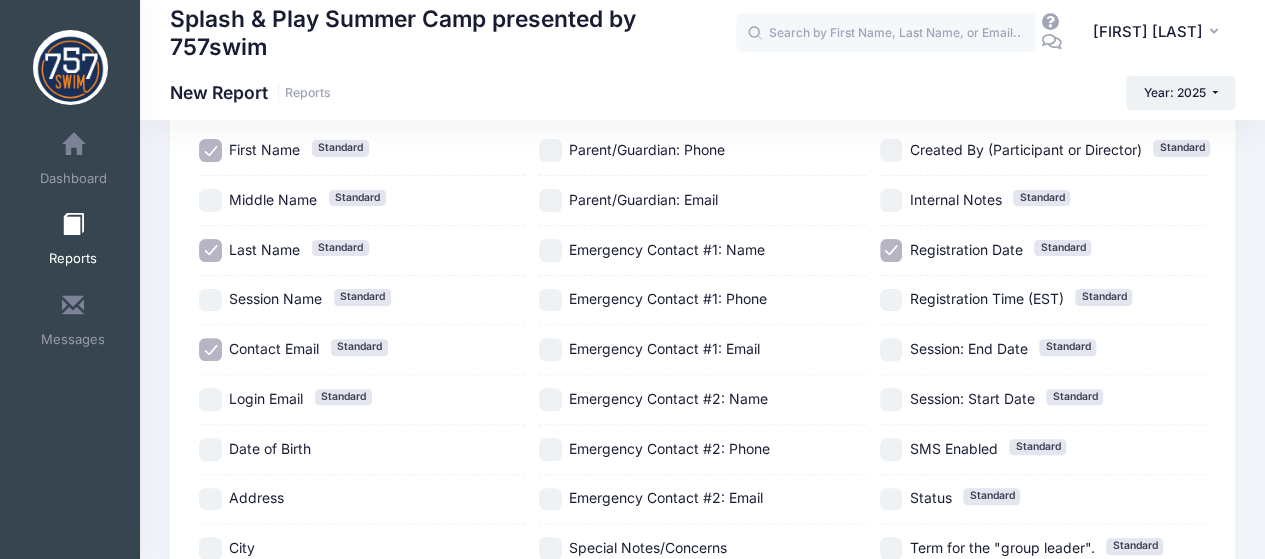 click on "Contact Email Standard" at bounding box center (210, 349) 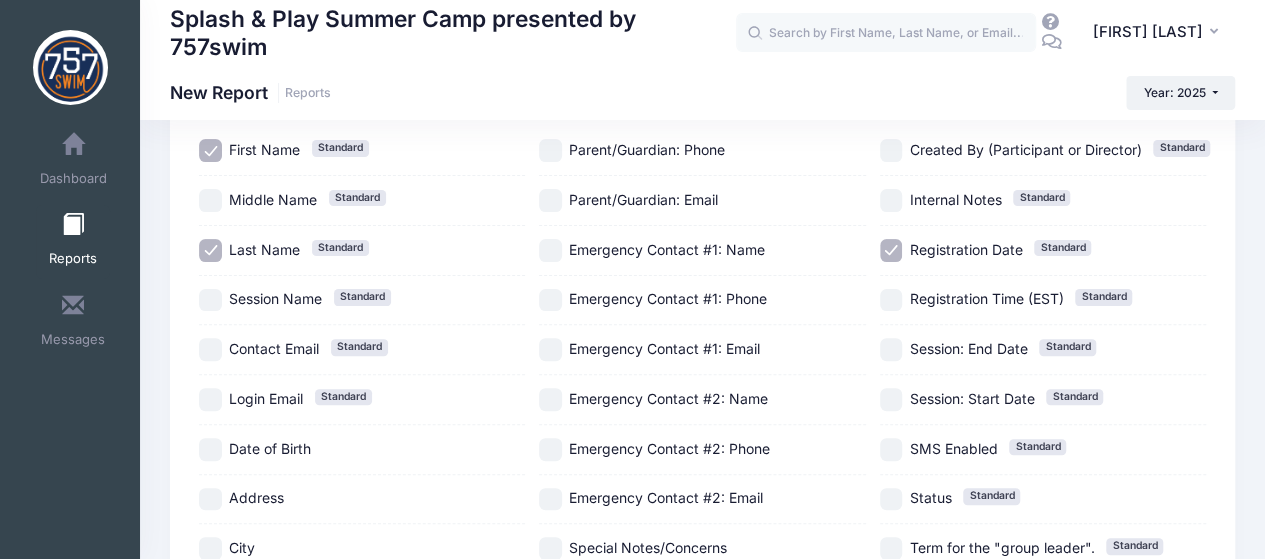 click on "Registration Date Standard" at bounding box center (891, 250) 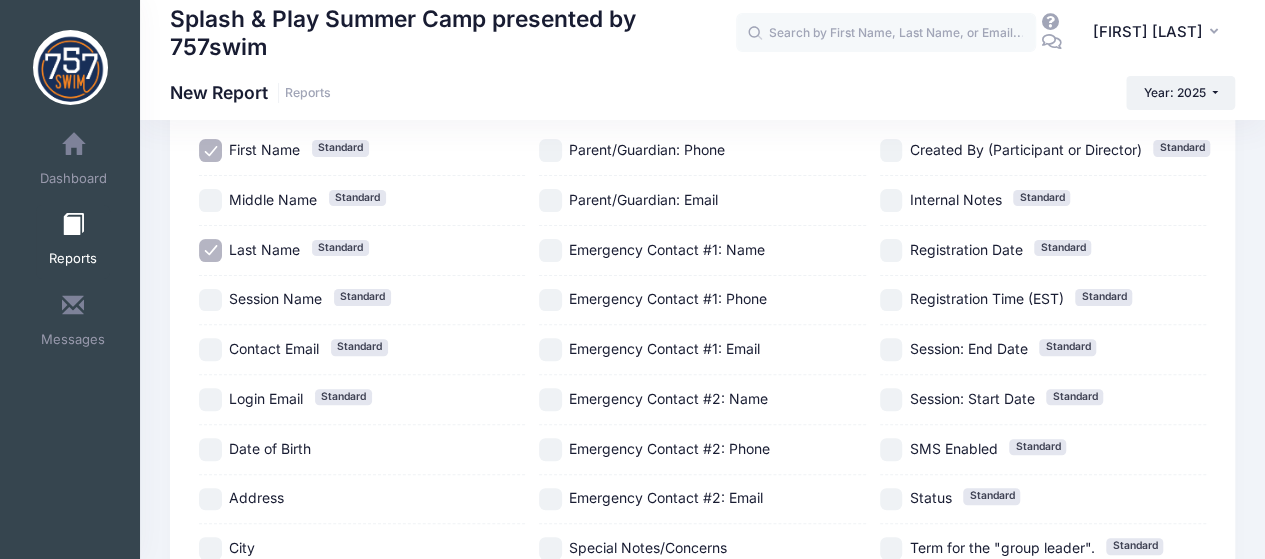 click on "Date of Birth" at bounding box center [210, 449] 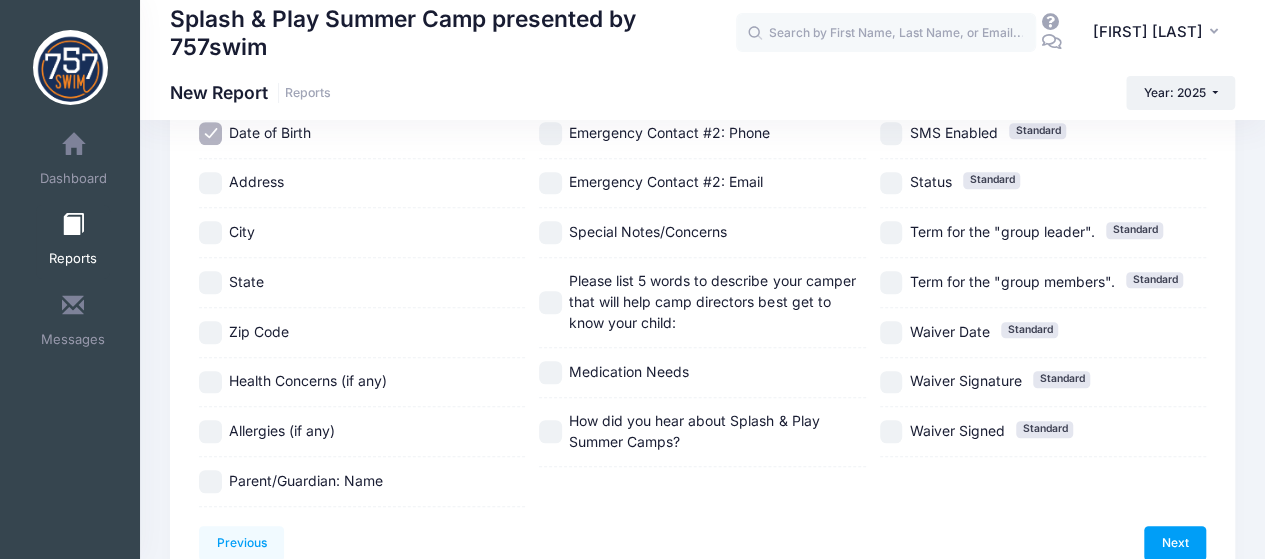 scroll, scrollTop: 570, scrollLeft: 0, axis: vertical 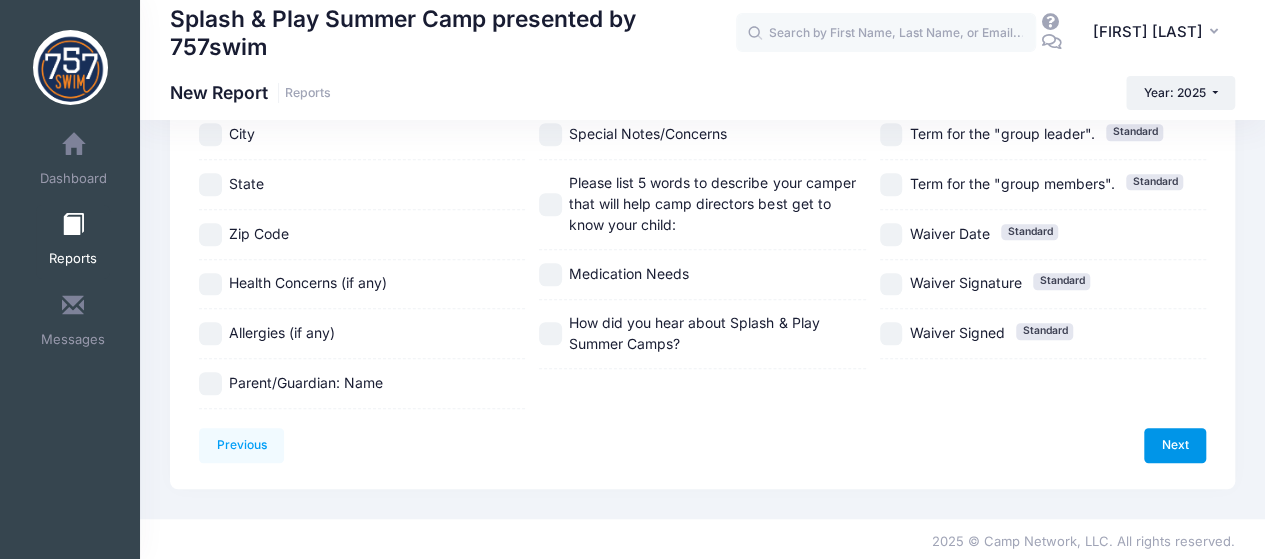 click on "Next" at bounding box center (1175, 445) 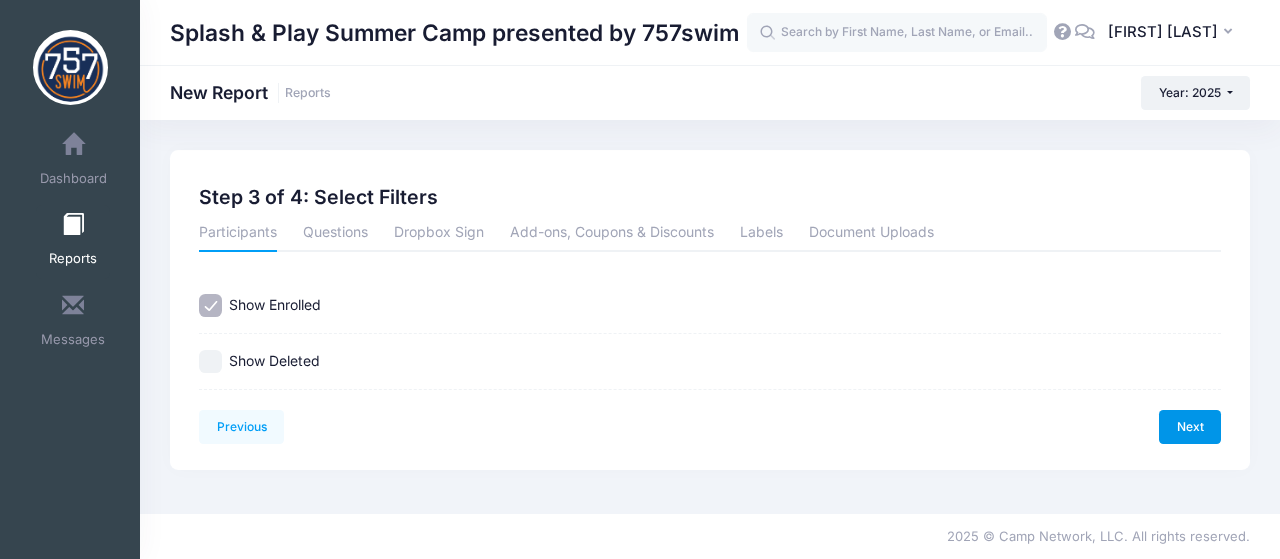click on "Next" at bounding box center [1190, 427] 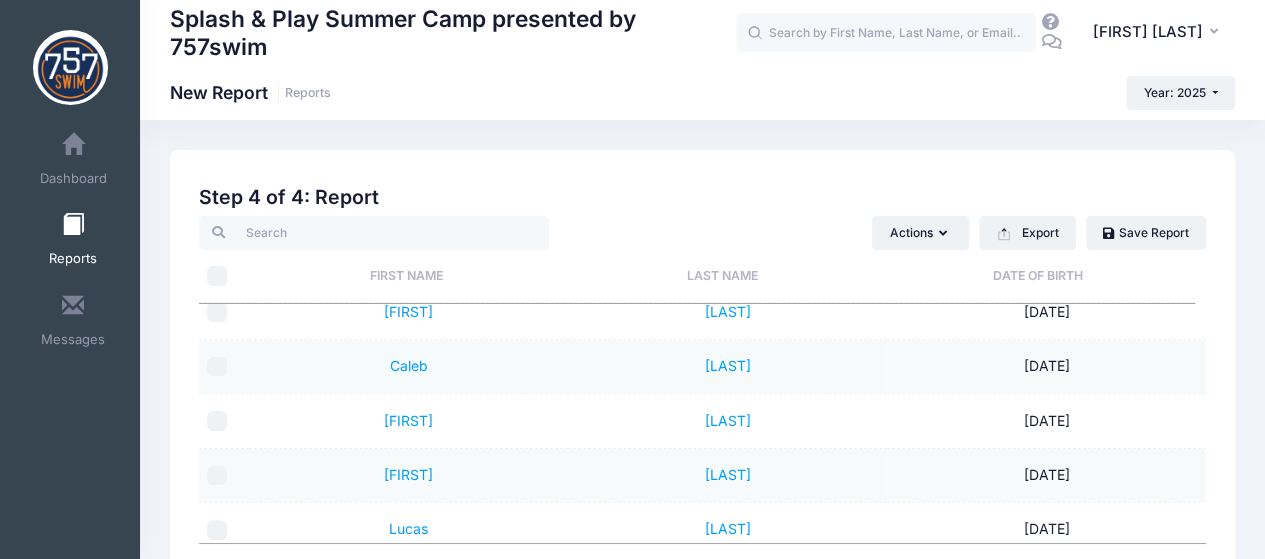 scroll, scrollTop: 414, scrollLeft: 0, axis: vertical 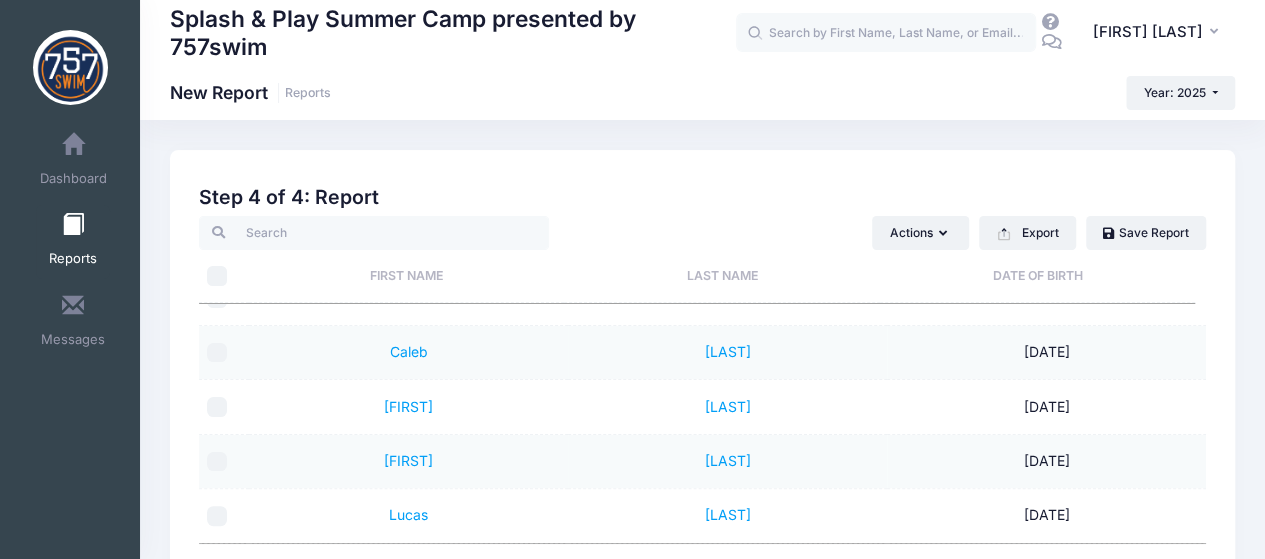 click on "[LAST]" at bounding box center [727, 462] 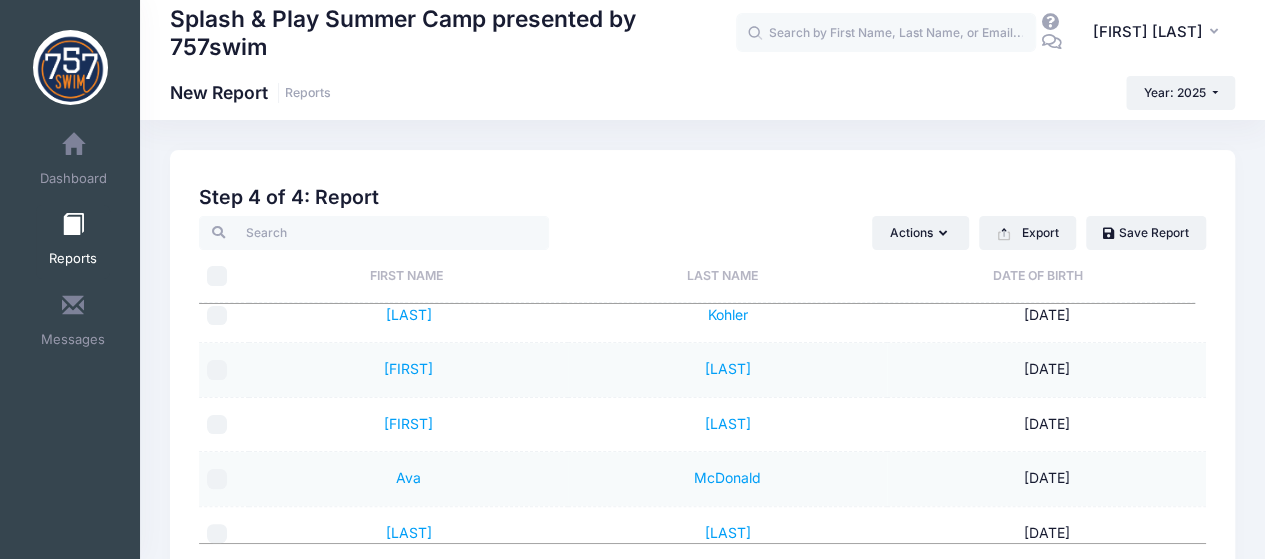 scroll, scrollTop: 1168, scrollLeft: 0, axis: vertical 